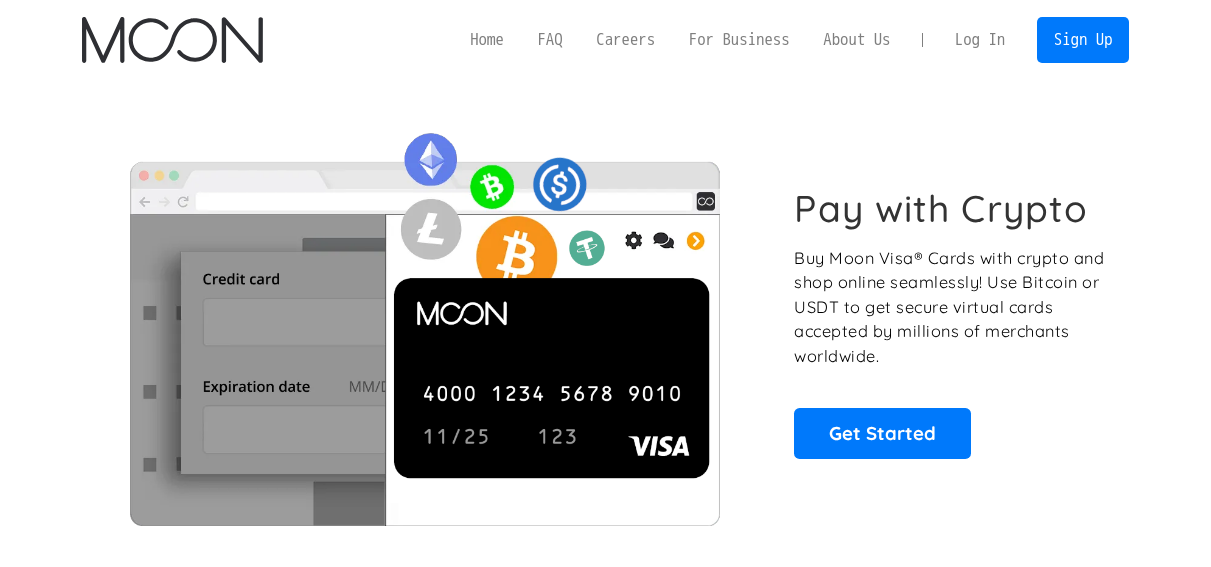 scroll, scrollTop: 0, scrollLeft: 0, axis: both 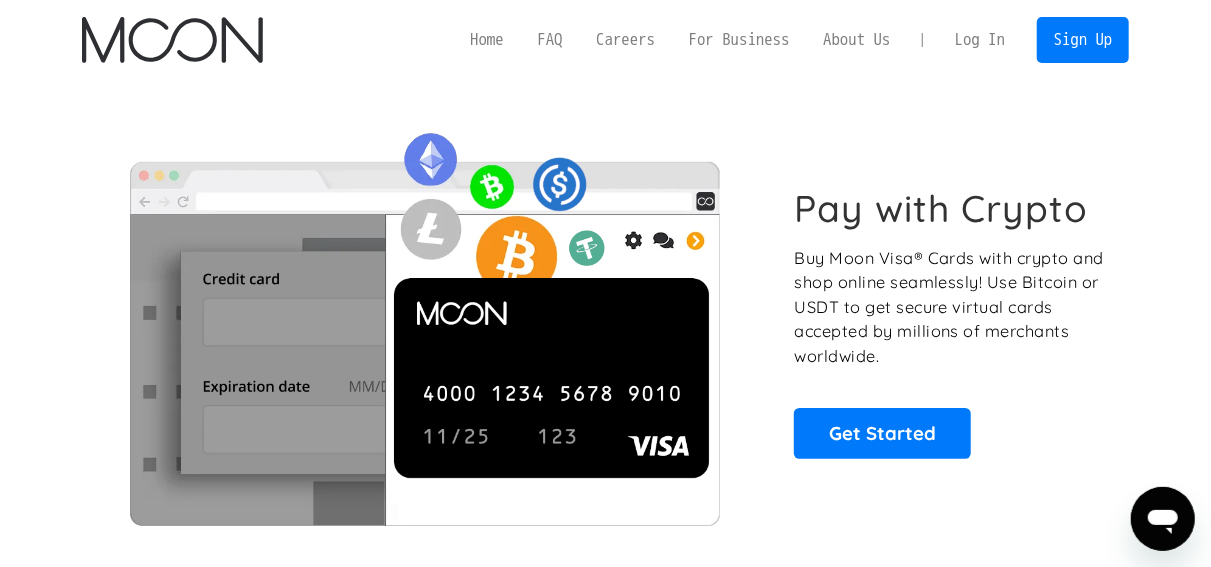 click on "Log In" at bounding box center (980, 40) 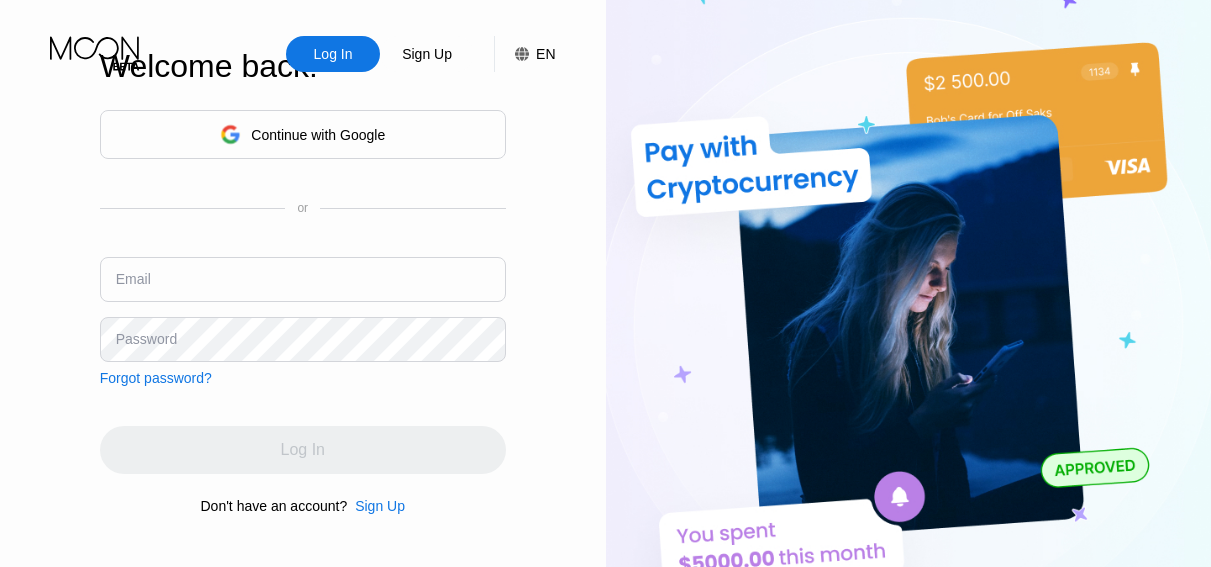 scroll, scrollTop: 0, scrollLeft: 0, axis: both 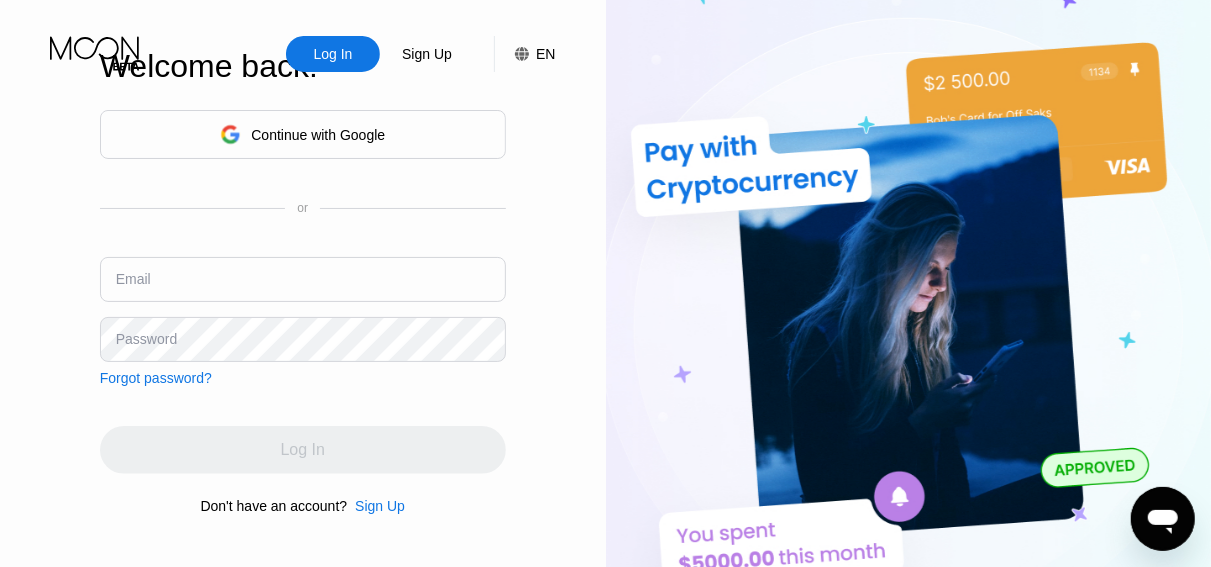 click at bounding box center [303, 279] 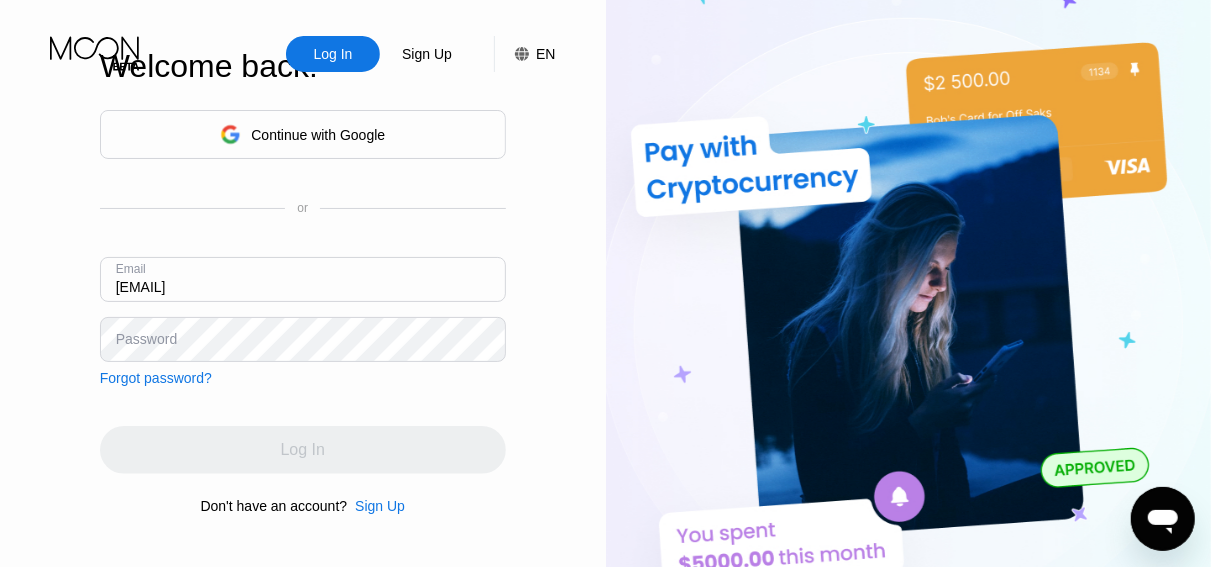 type on "[EMAIL]" 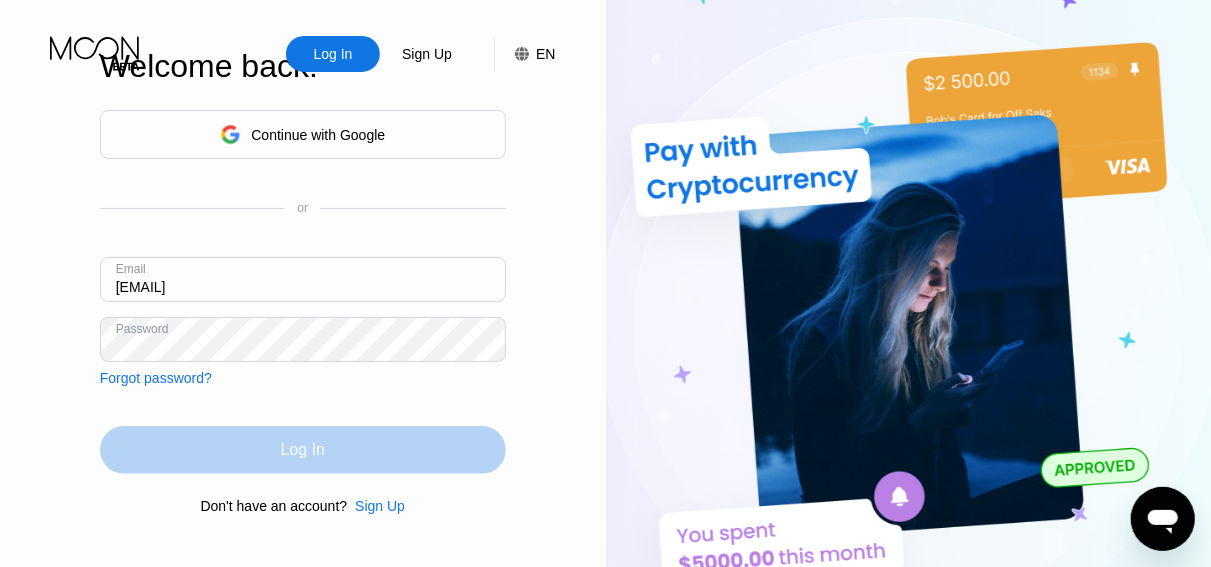 click on "Log In" at bounding box center [303, 450] 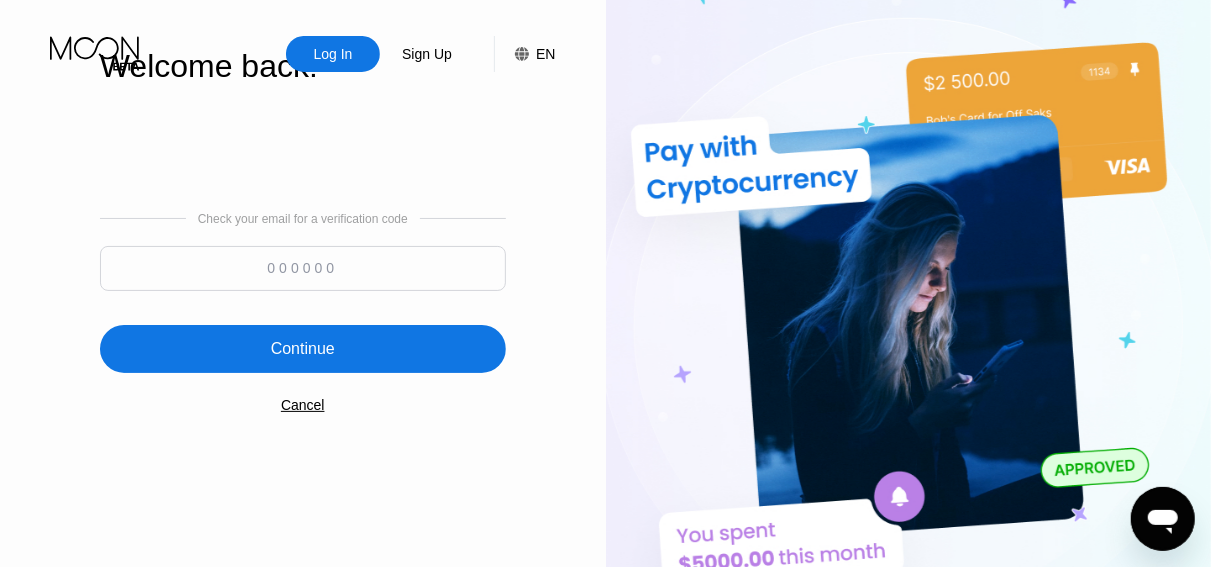 click at bounding box center [303, 268] 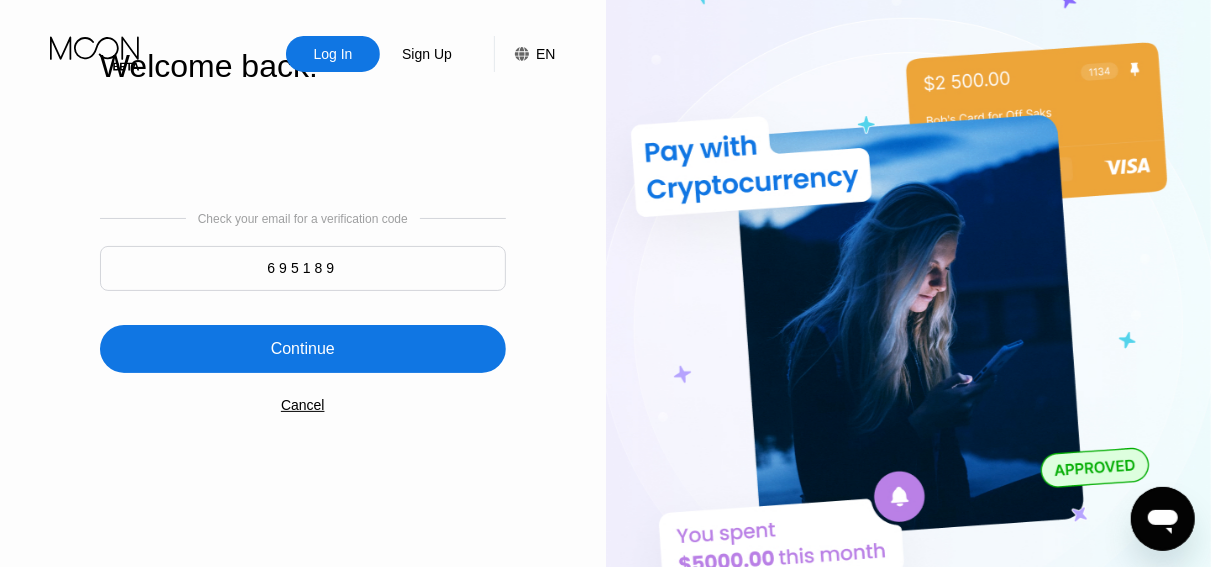 type on "695189" 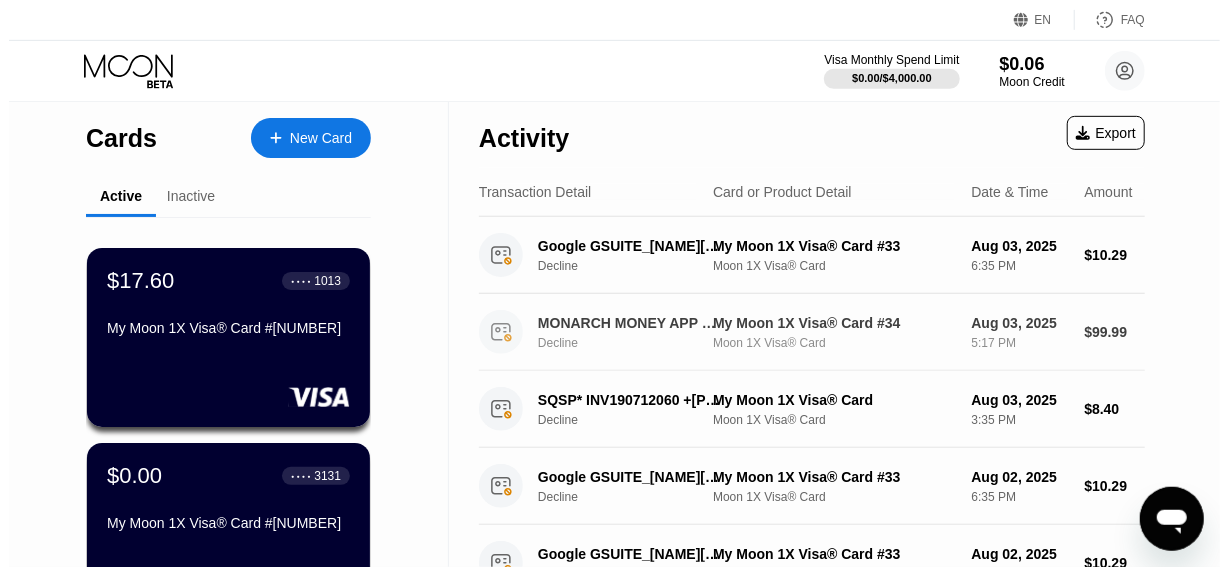 scroll, scrollTop: 0, scrollLeft: 0, axis: both 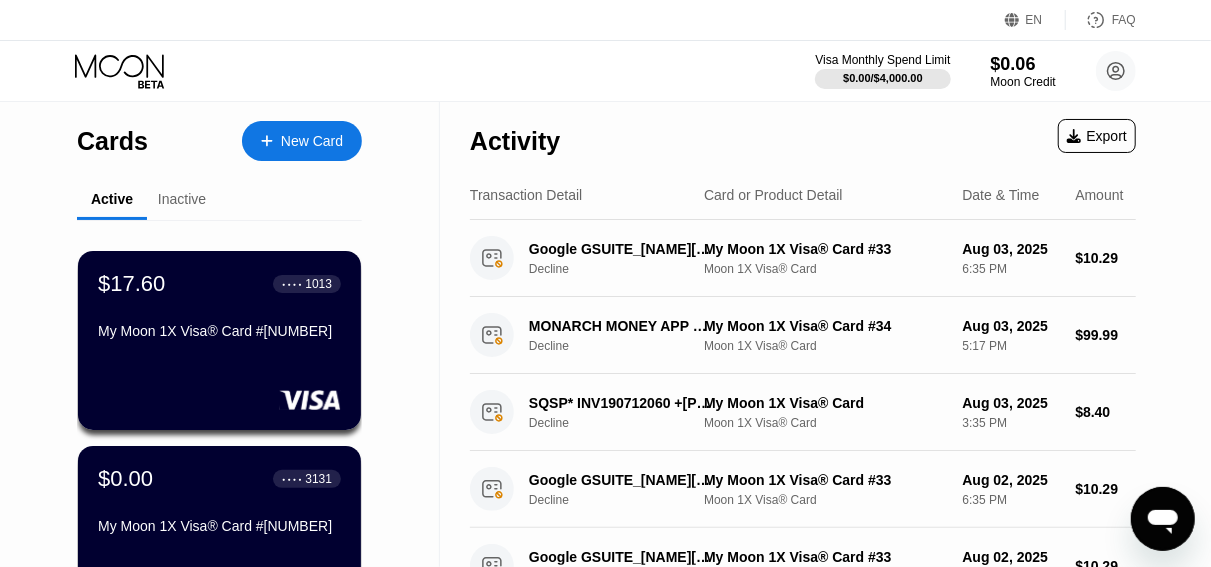 click on "New Card" at bounding box center (312, 141) 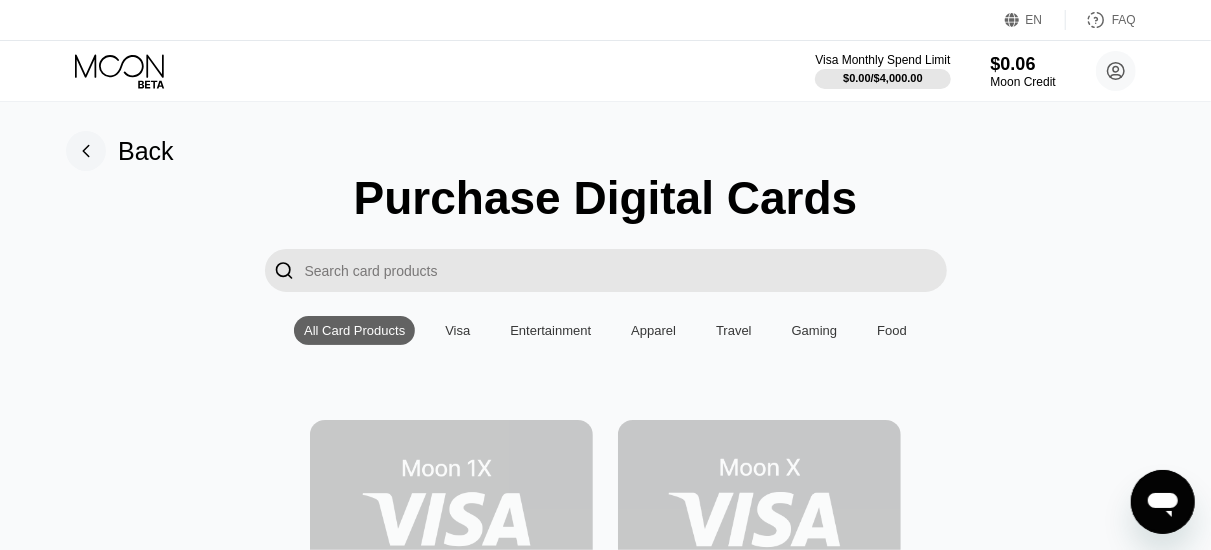 click at bounding box center [451, 509] 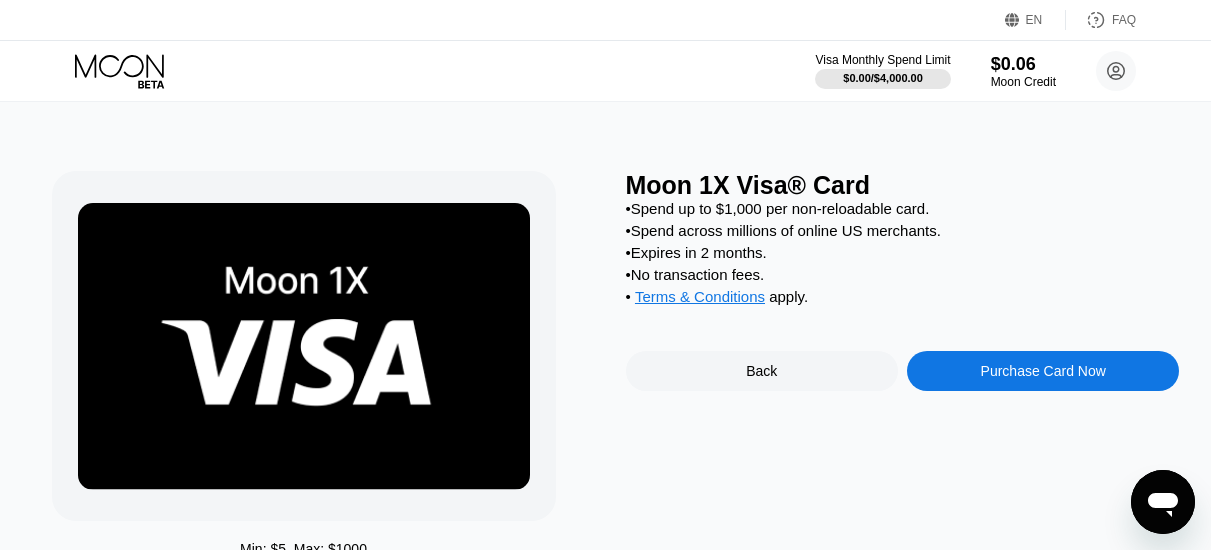 scroll, scrollTop: 0, scrollLeft: 0, axis: both 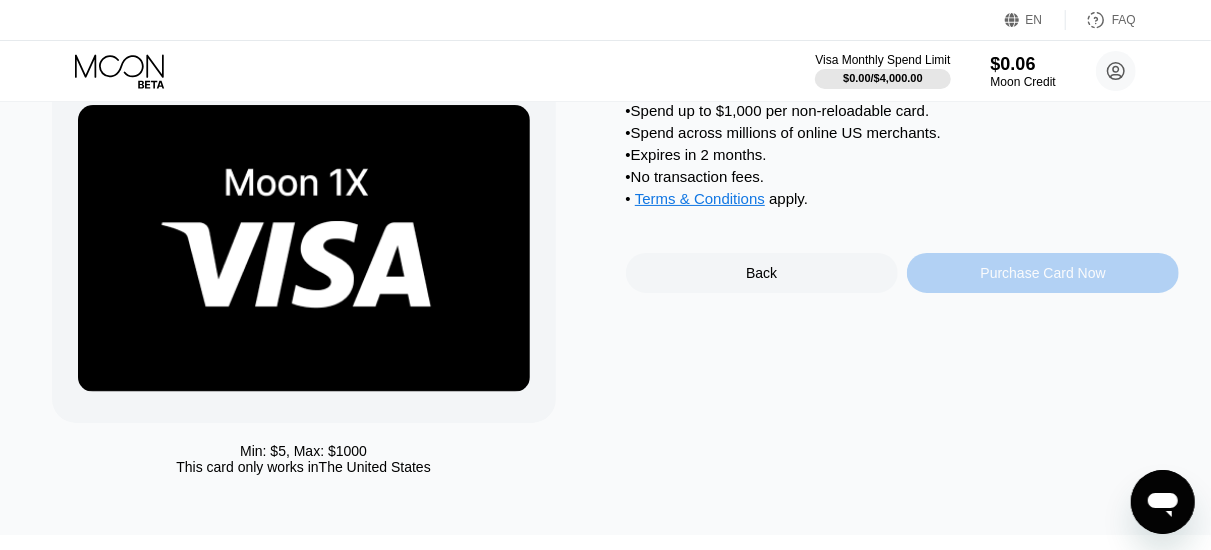 click on "Purchase Card Now" at bounding box center (1043, 273) 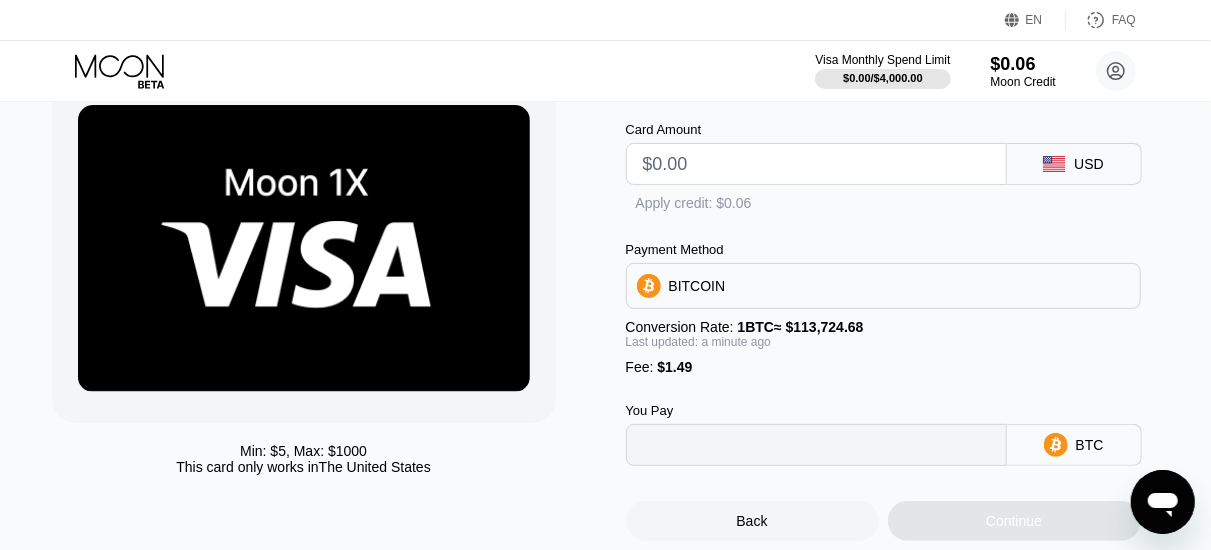 type on "0" 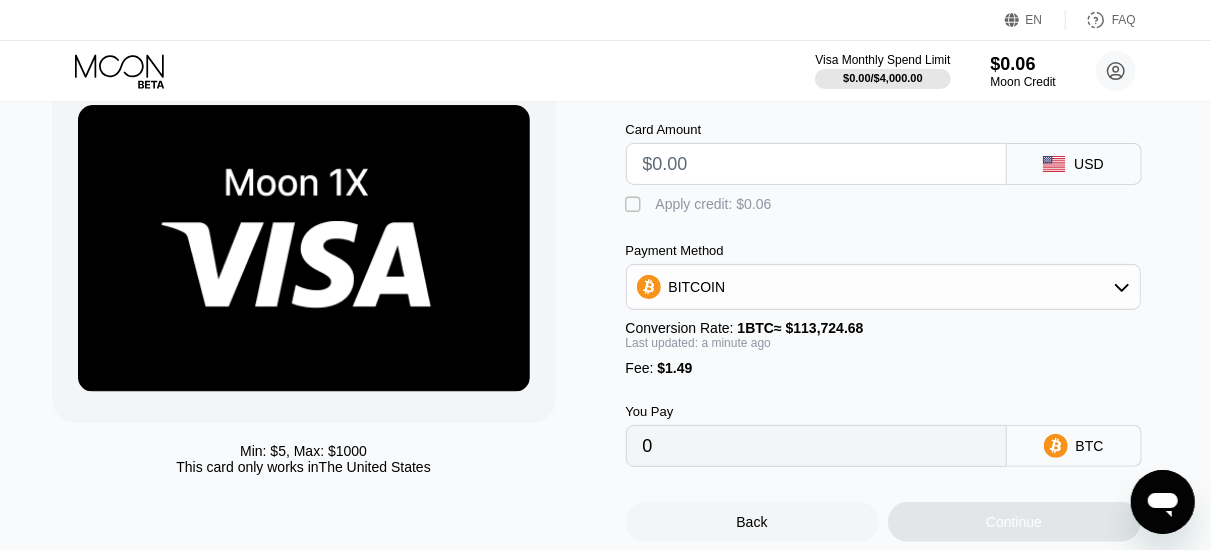 click at bounding box center [816, 164] 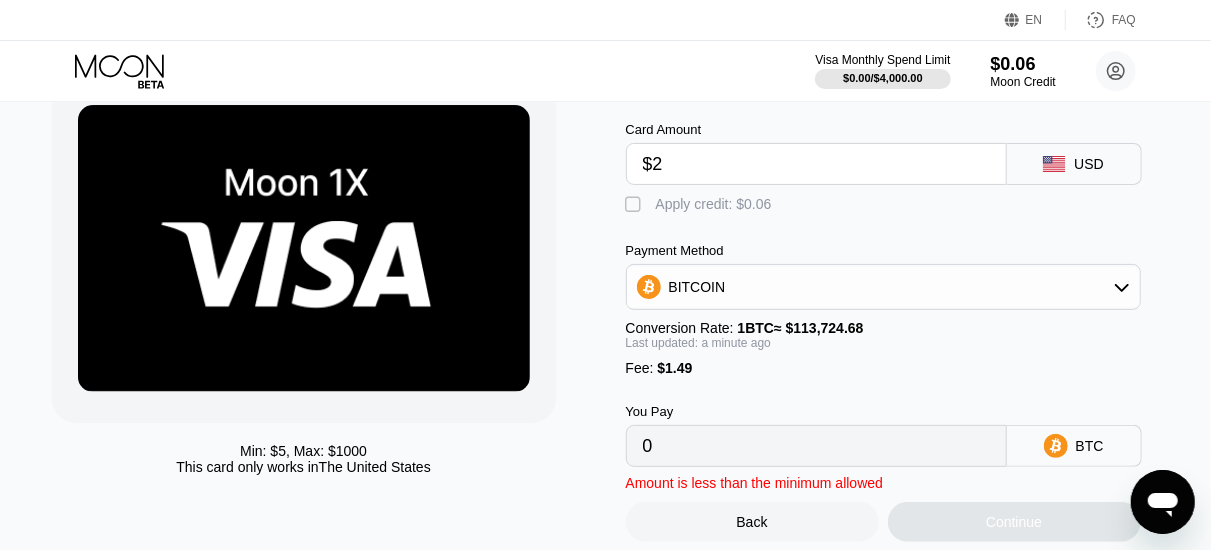 type on "0.00003069" 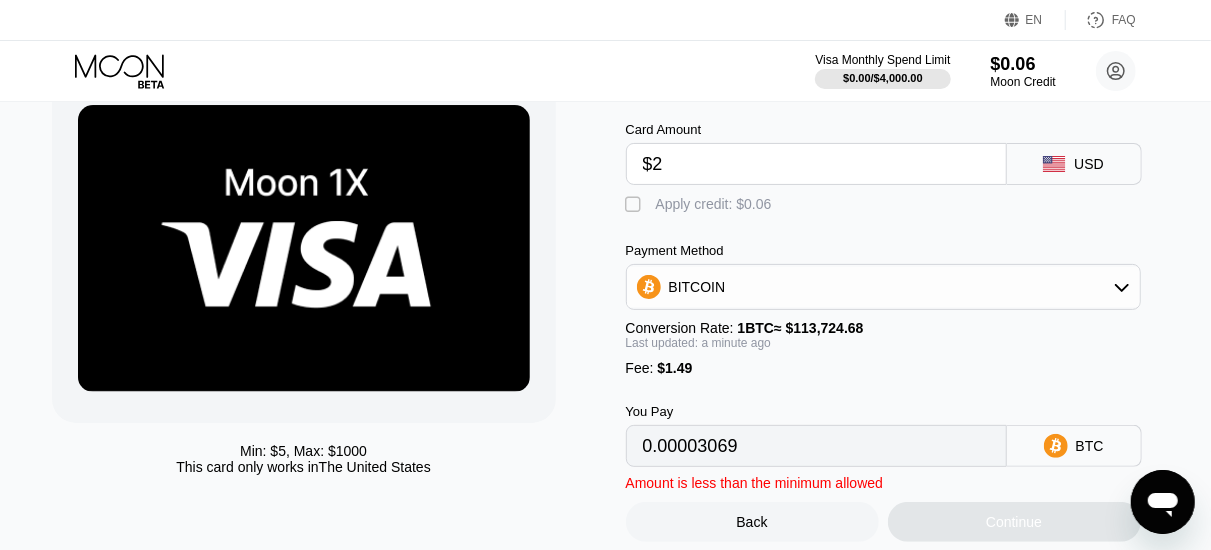 type on "$24" 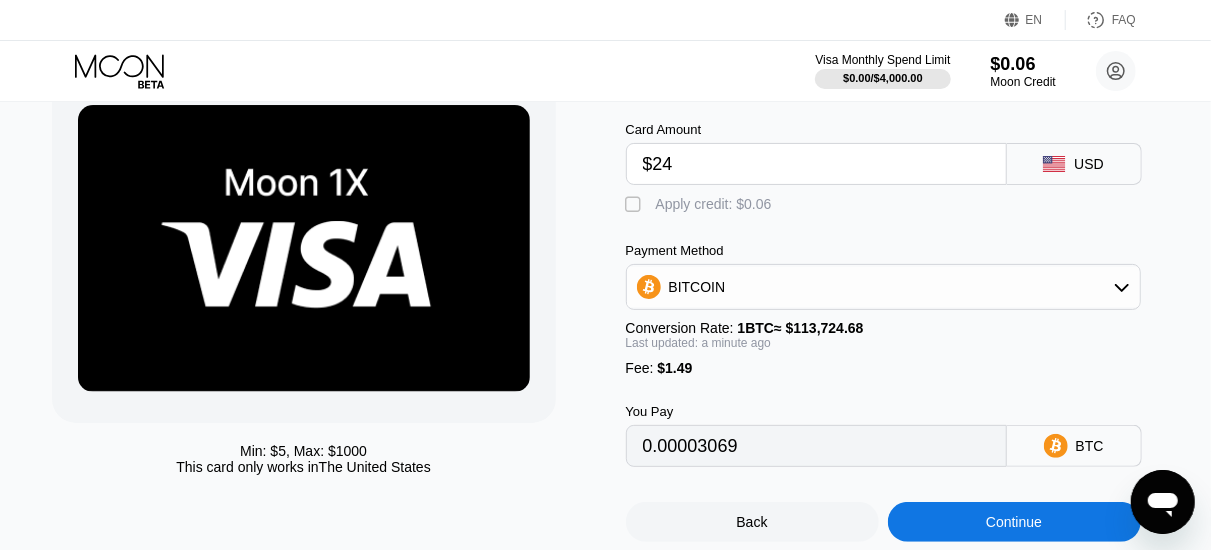 type on "0.00022414" 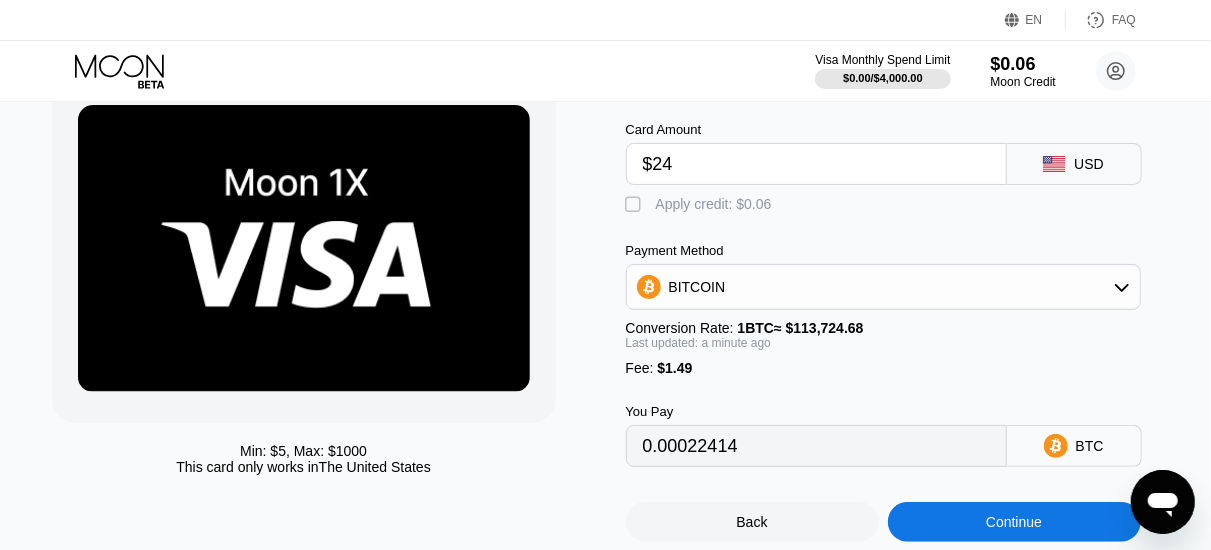 type on "$2" 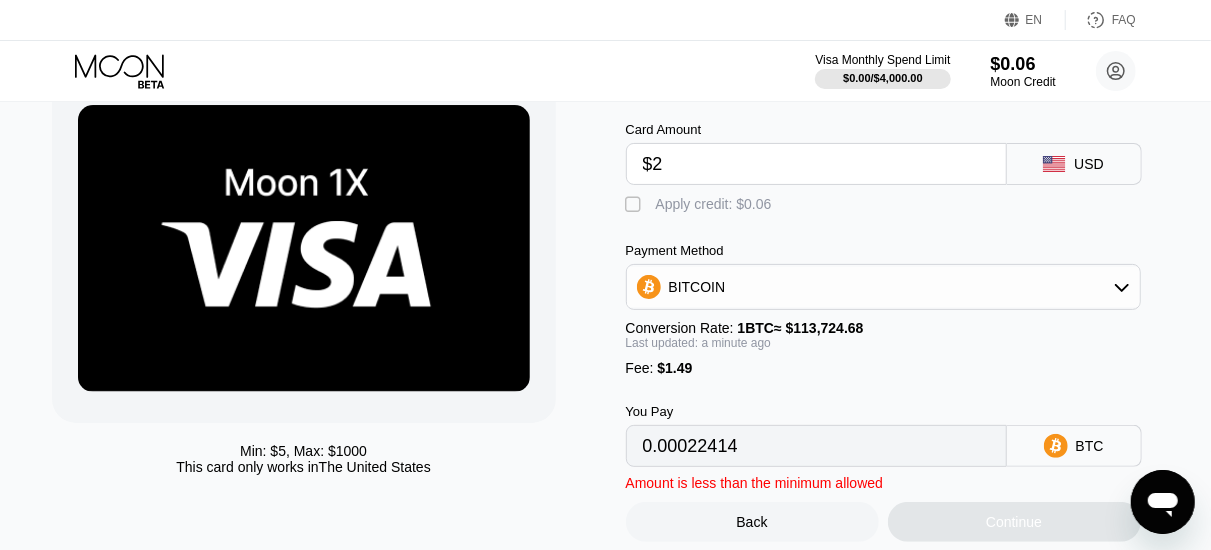 type on "0.00003069" 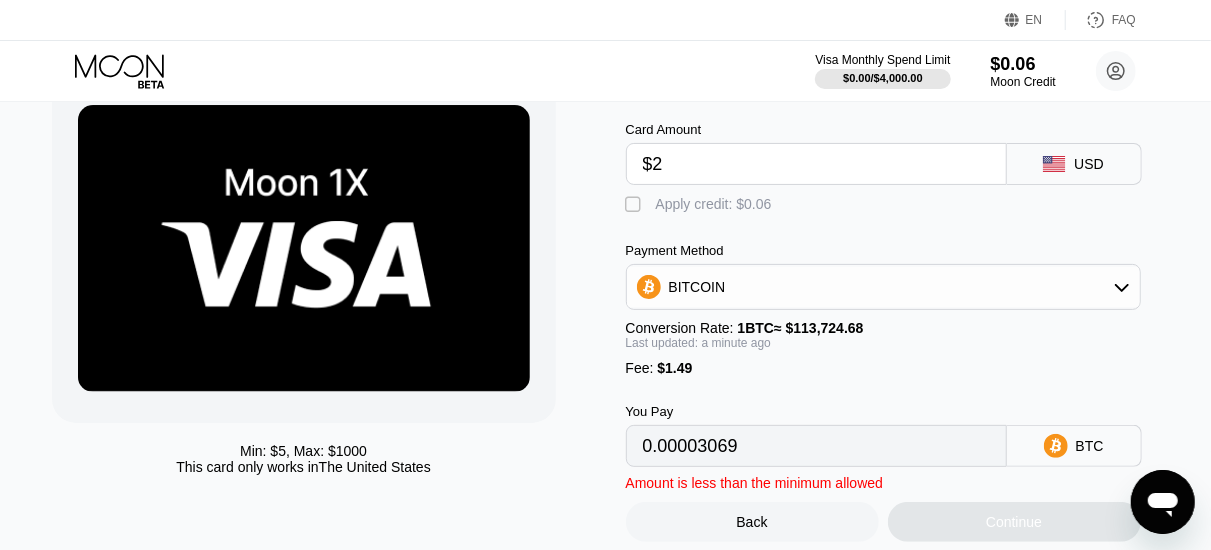 type on "$29" 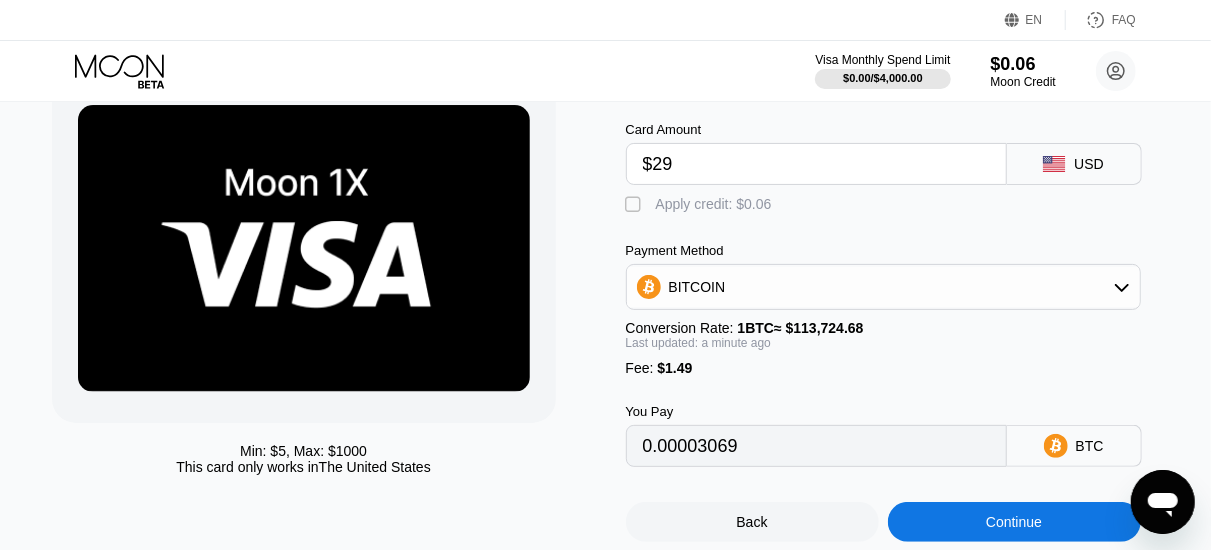type on "0.00026811" 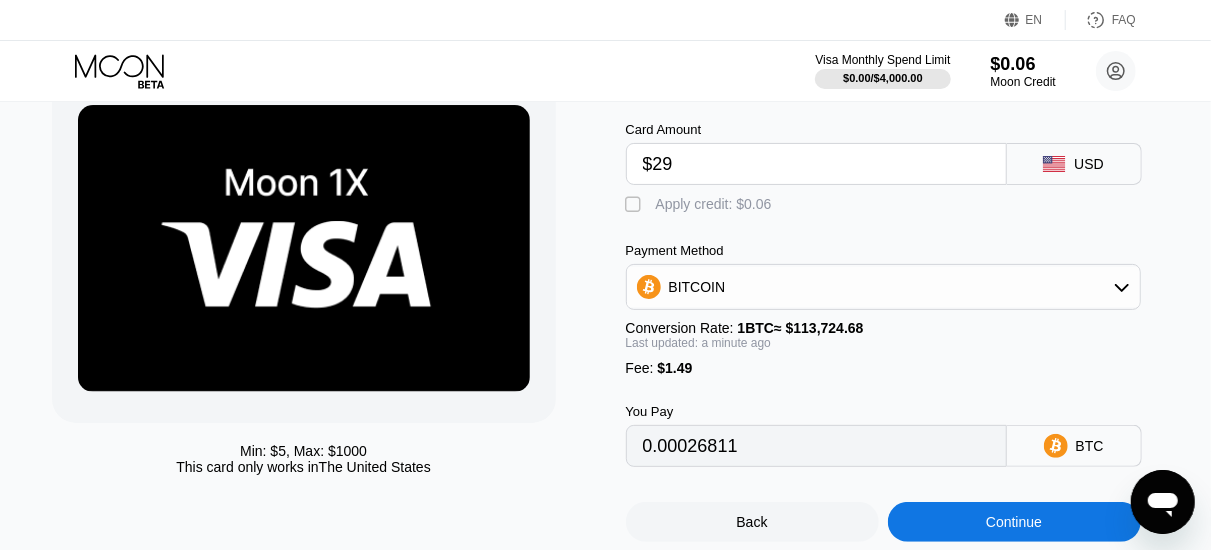 type on "$29" 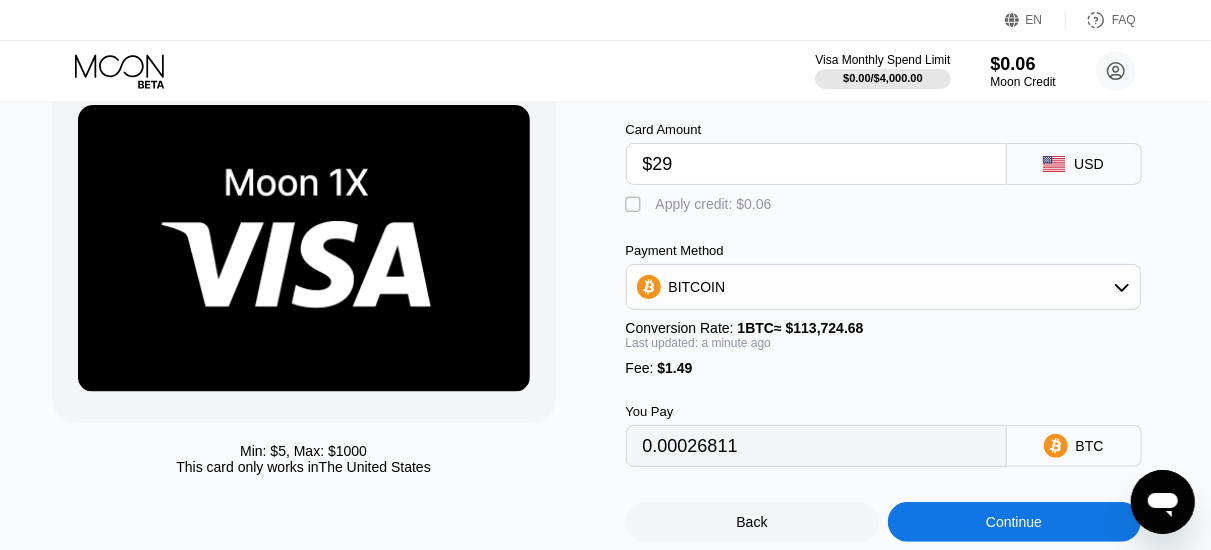 click on "BITCOIN" at bounding box center (883, 287) 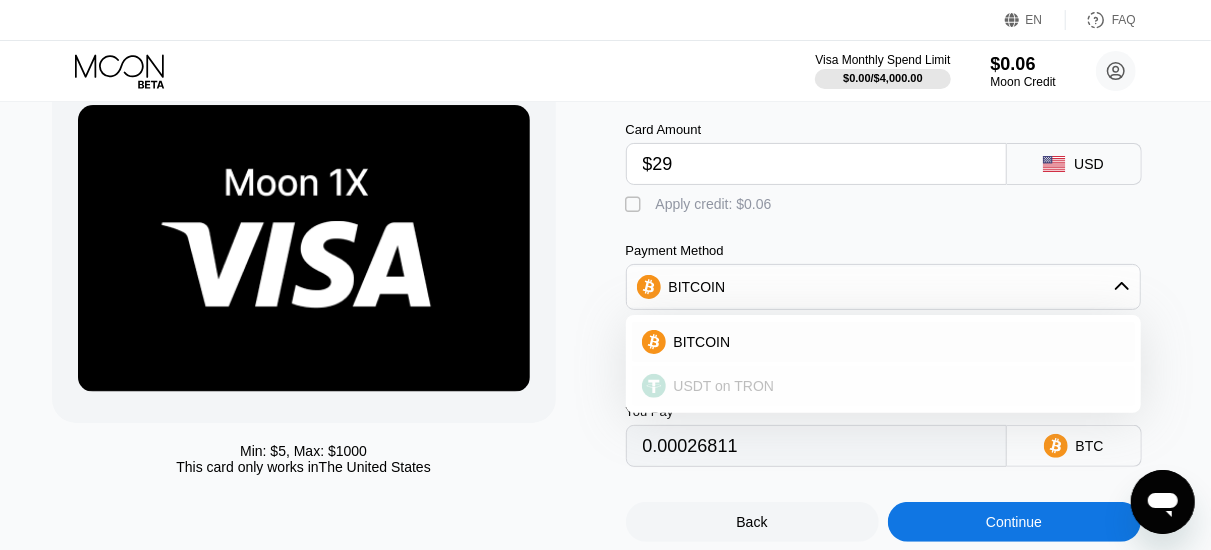 click on "USDT on TRON" at bounding box center [724, 386] 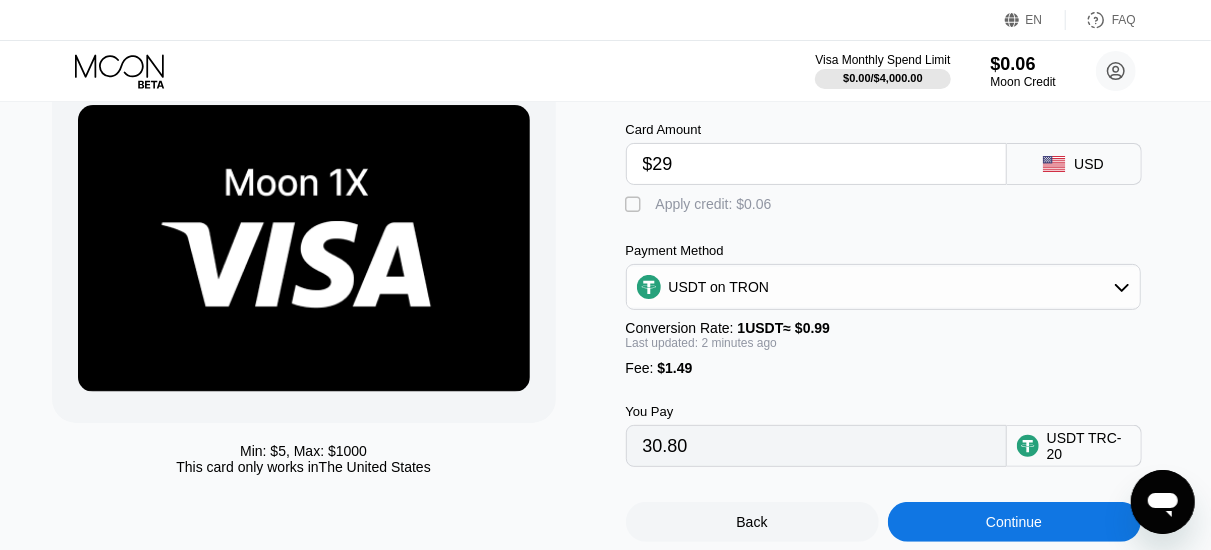 click on "" at bounding box center [636, 205] 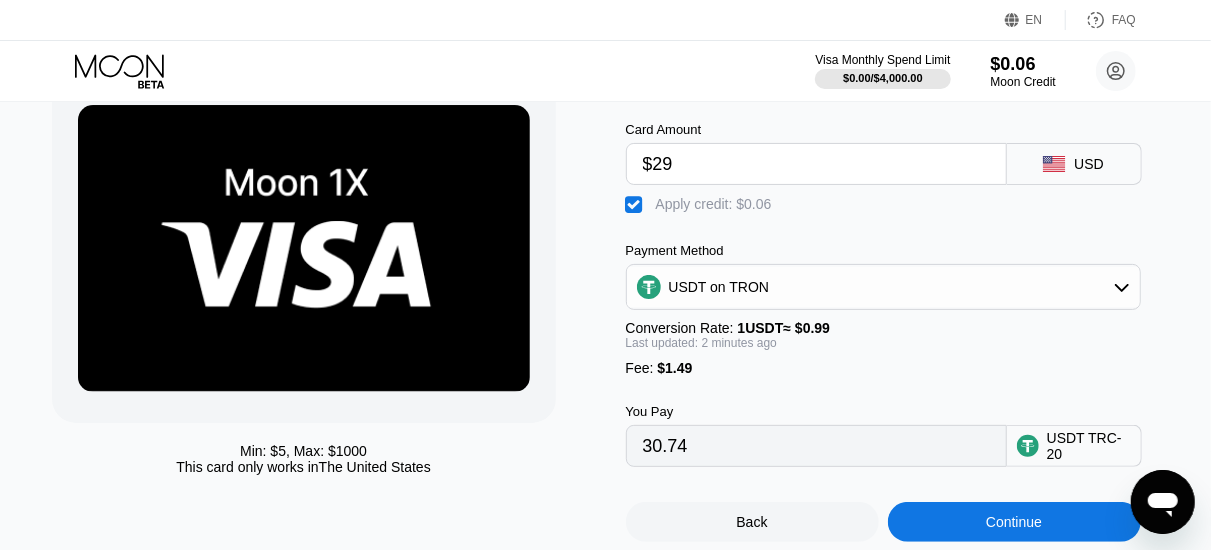 click on "" at bounding box center [636, 205] 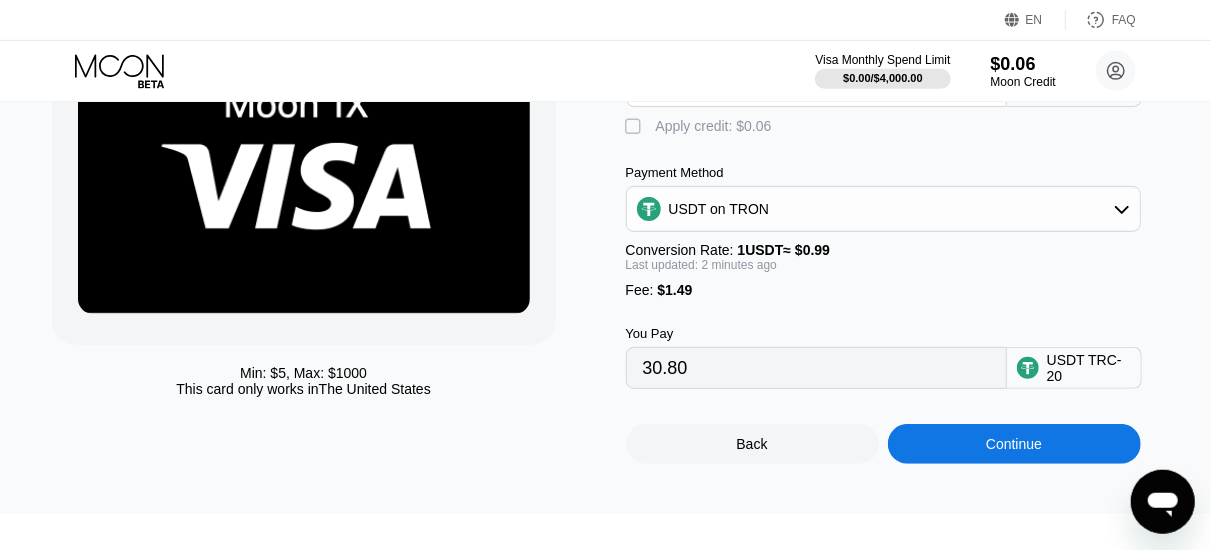 scroll, scrollTop: 78, scrollLeft: 0, axis: vertical 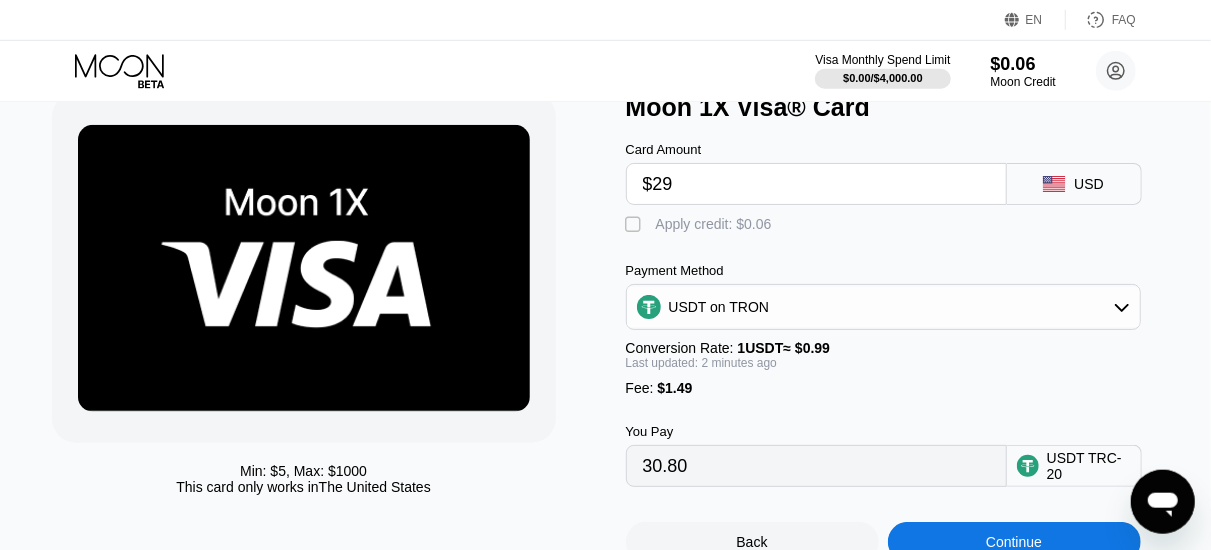 click on "" at bounding box center [636, 225] 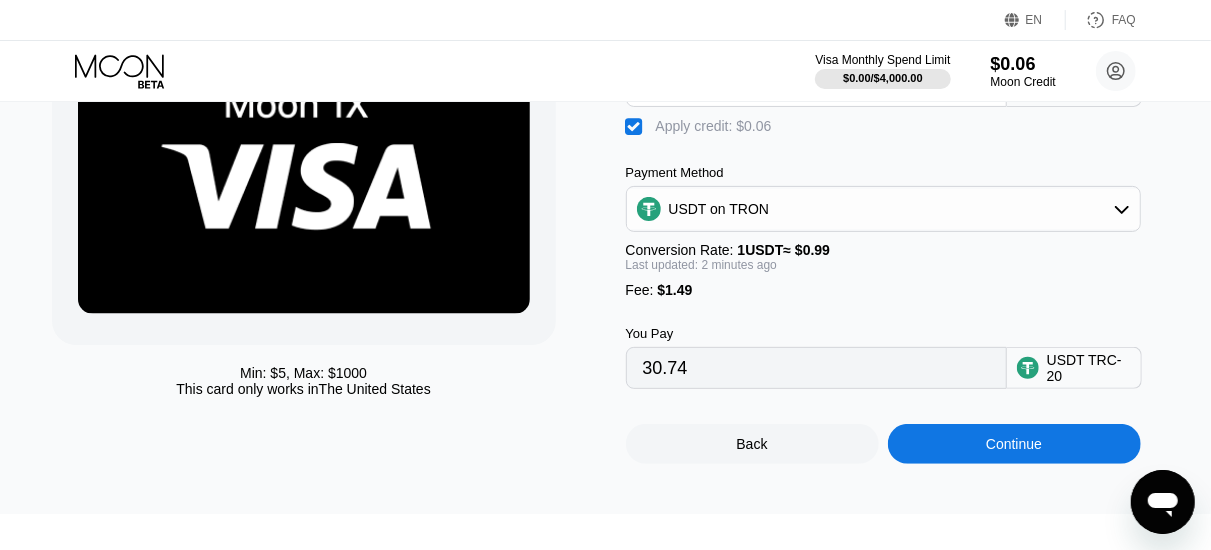 scroll, scrollTop: 176, scrollLeft: 0, axis: vertical 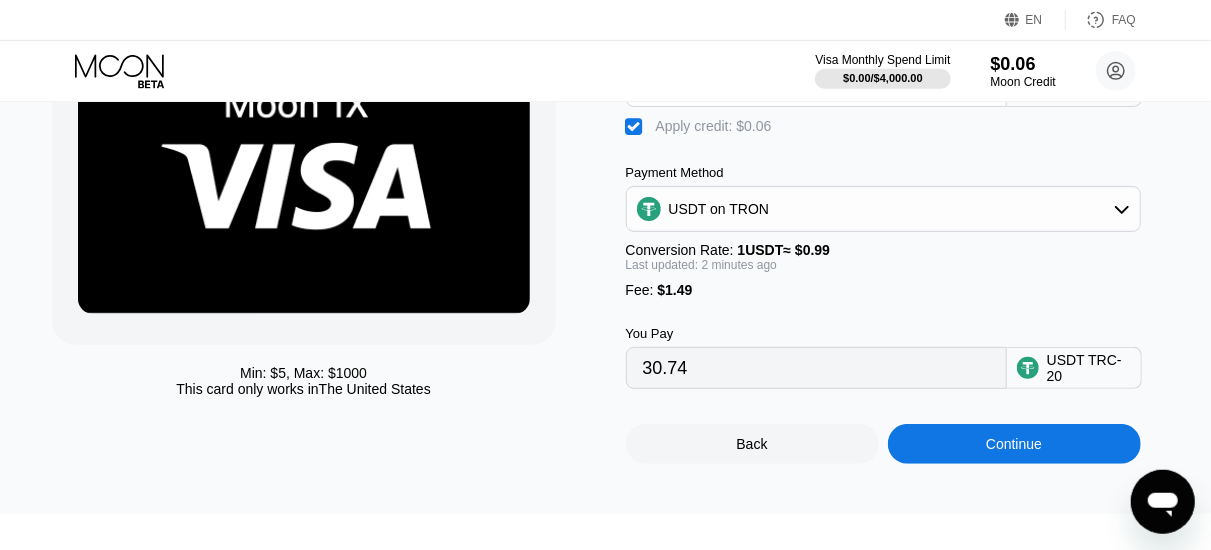 click on "Continue" at bounding box center [1014, 444] 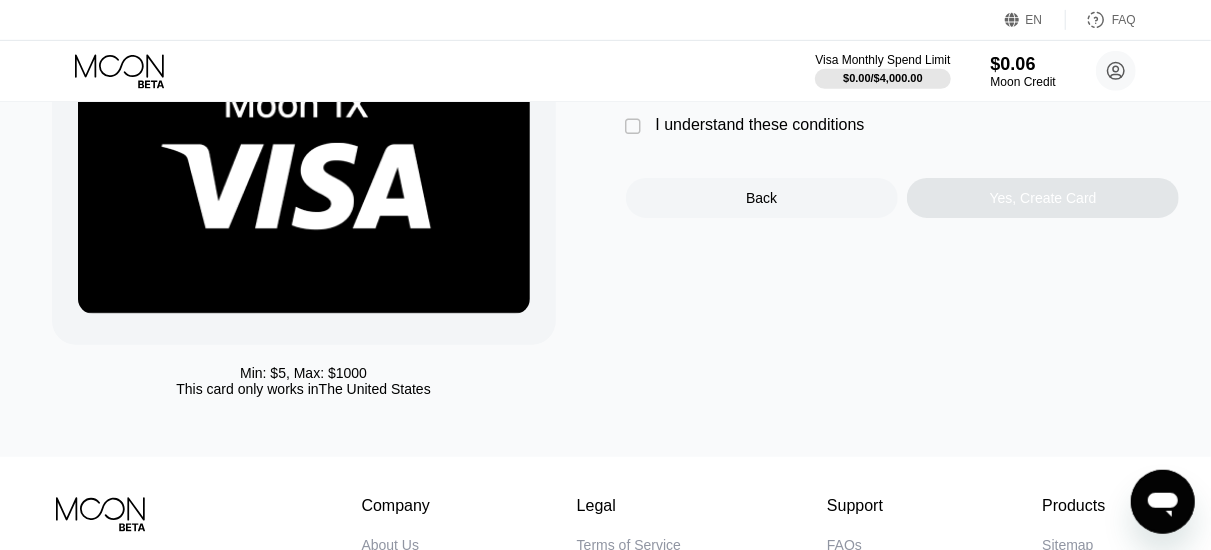 scroll, scrollTop: 0, scrollLeft: 0, axis: both 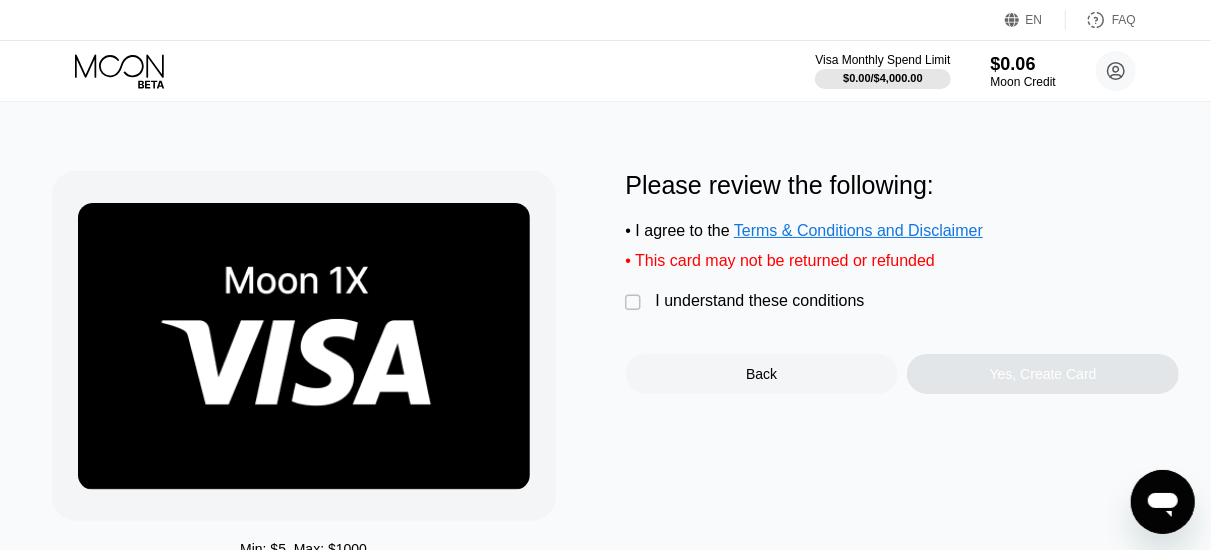 click on "I understand these conditions" at bounding box center (760, 301) 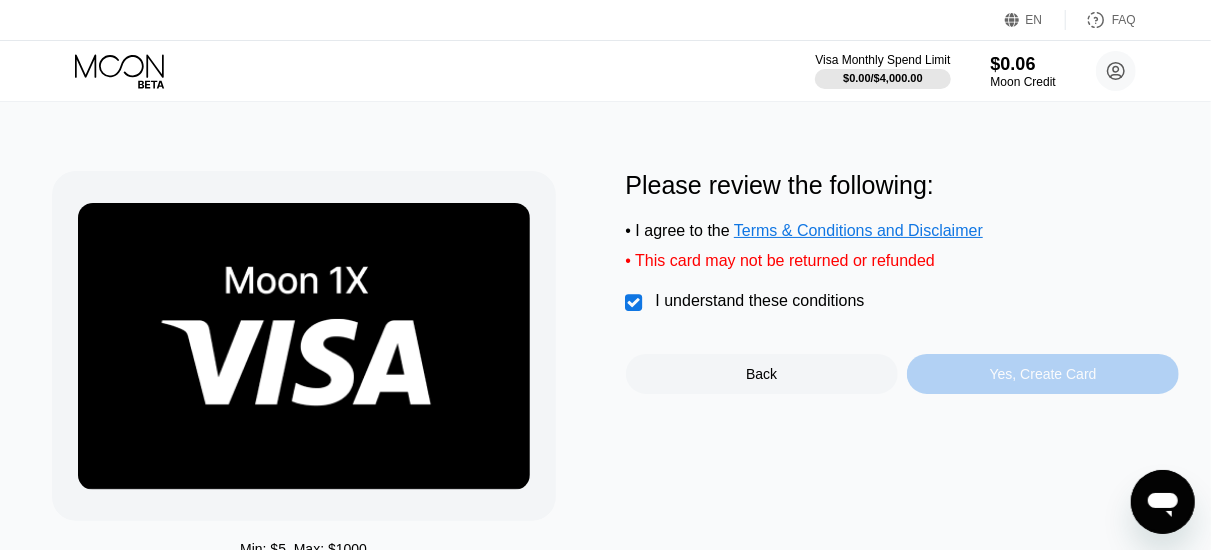 click on "Yes, Create Card" at bounding box center [1043, 374] 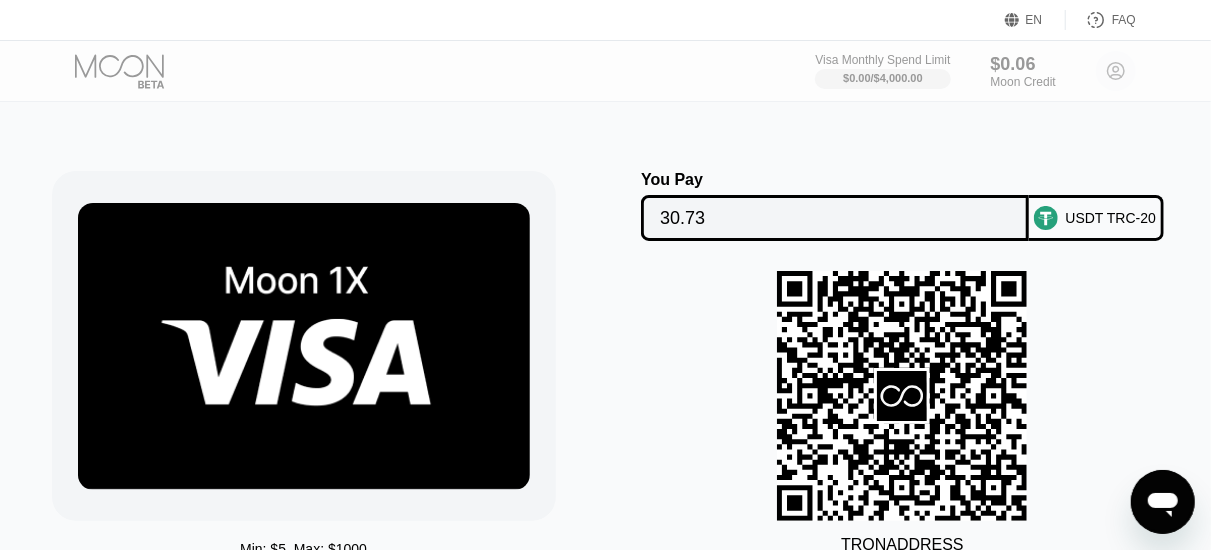 scroll, scrollTop: 130, scrollLeft: 0, axis: vertical 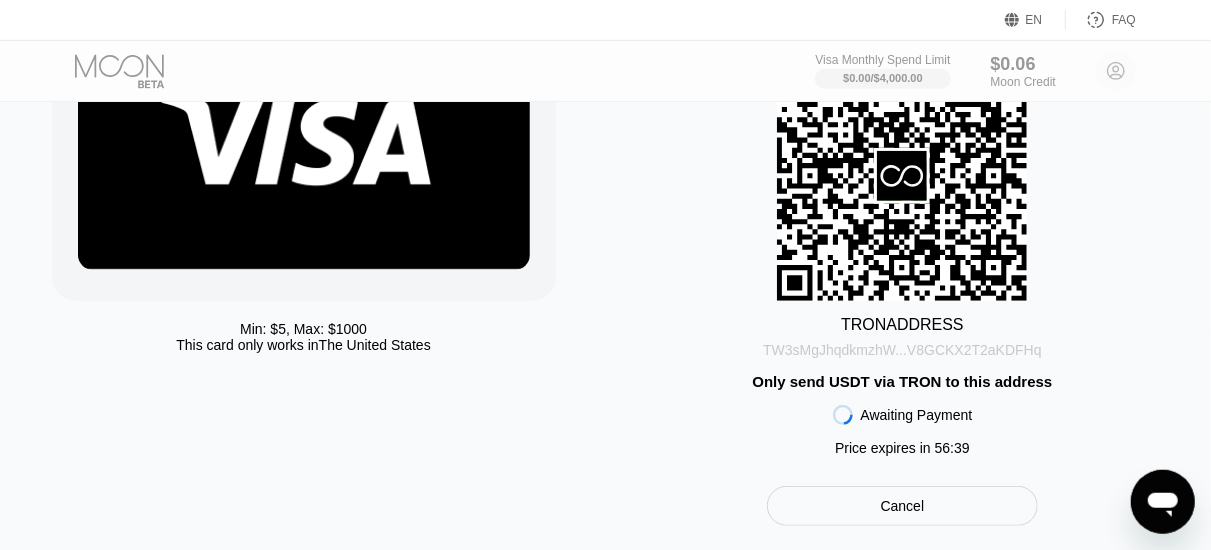 click on "TW3sMgJhqdkmzhW...V8GCKX2T2aKDFHq" at bounding box center [902, 350] 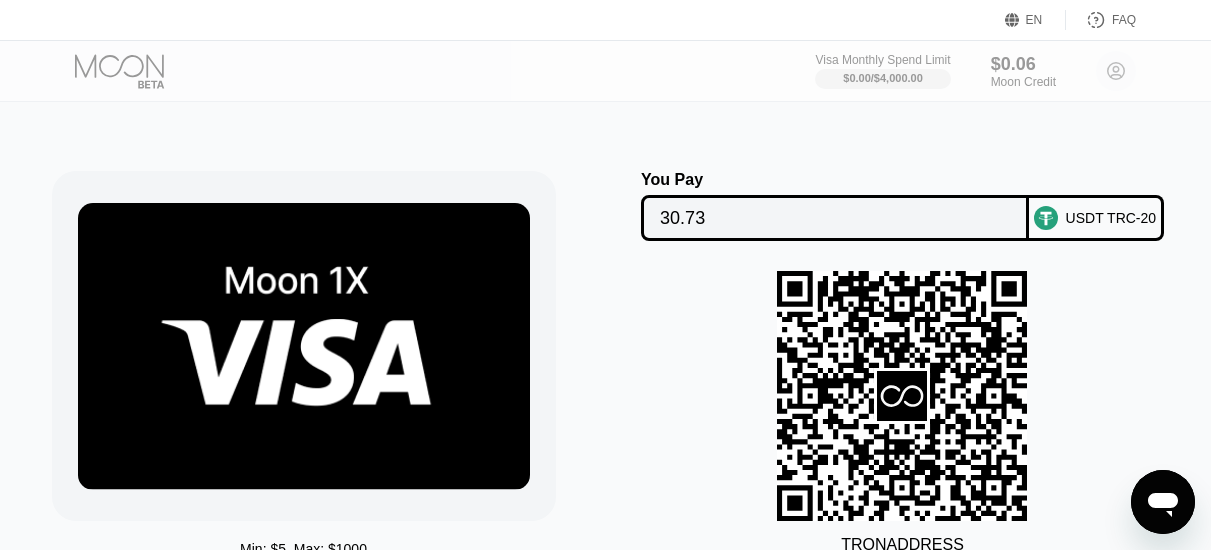 scroll, scrollTop: 220, scrollLeft: 0, axis: vertical 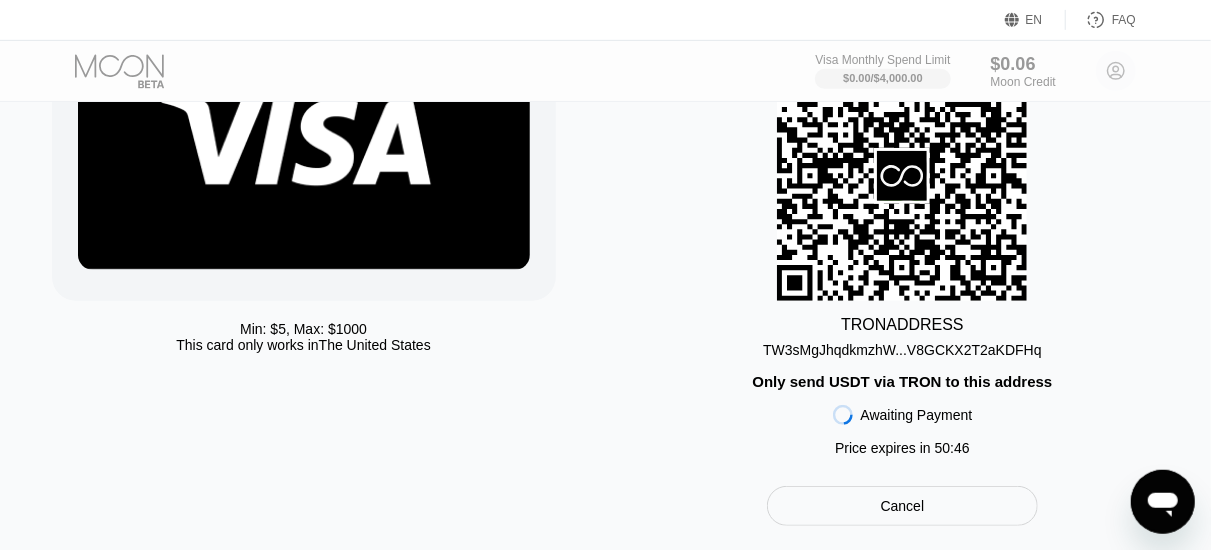 click on "Min: $ 5 , Max: $ 1000 This card only works in  The United States" at bounding box center (329, 238) 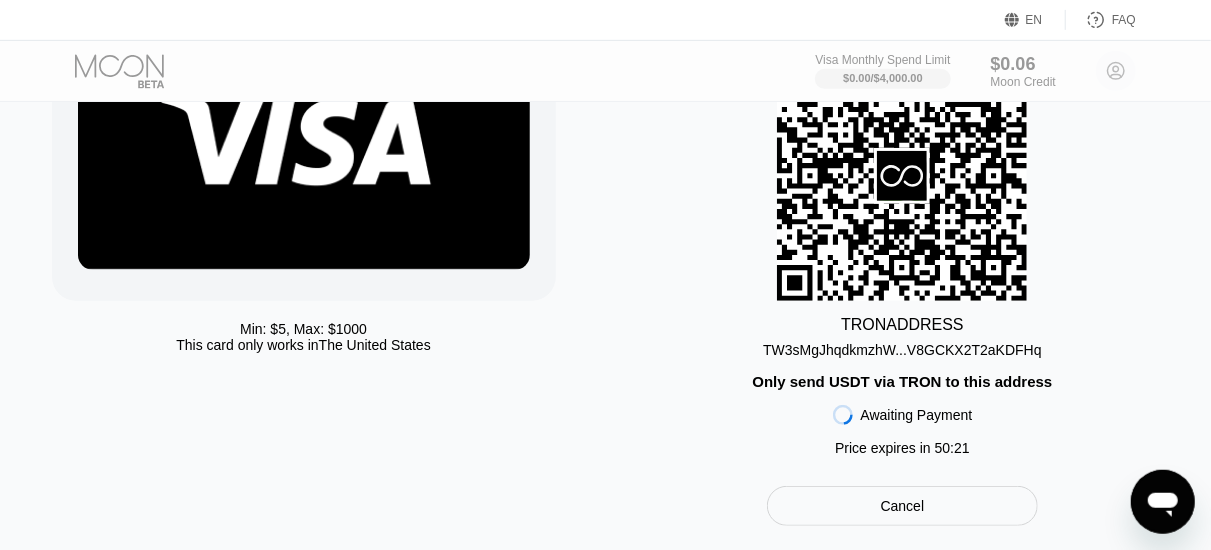 scroll, scrollTop: 0, scrollLeft: 0, axis: both 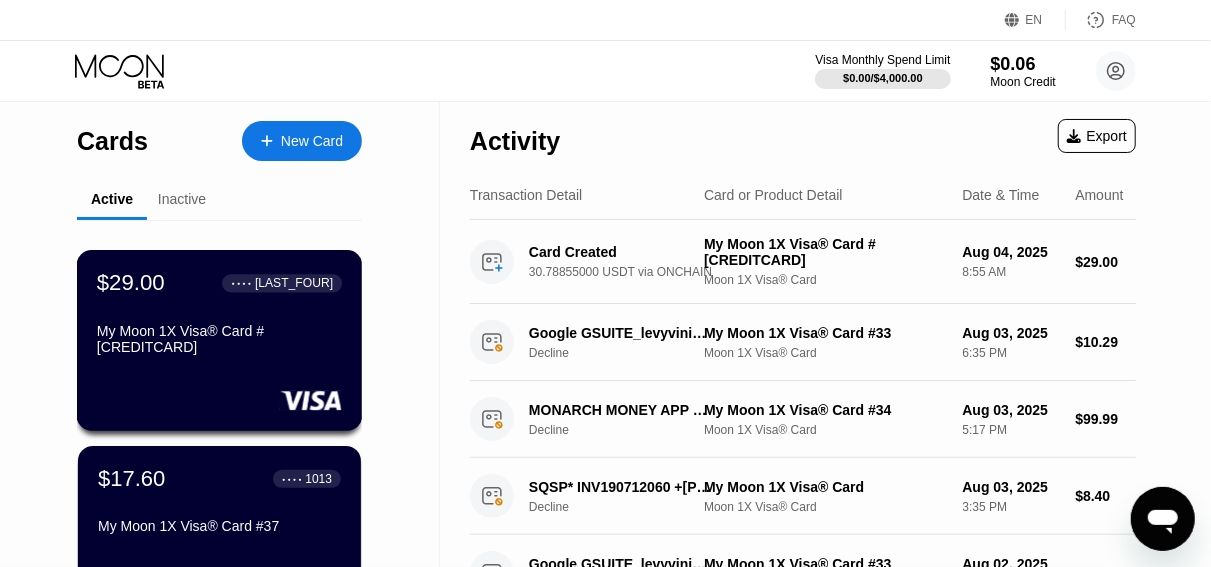 click on "$29.00 ● ● ● ● [CREDITCARD]" at bounding box center (219, 283) 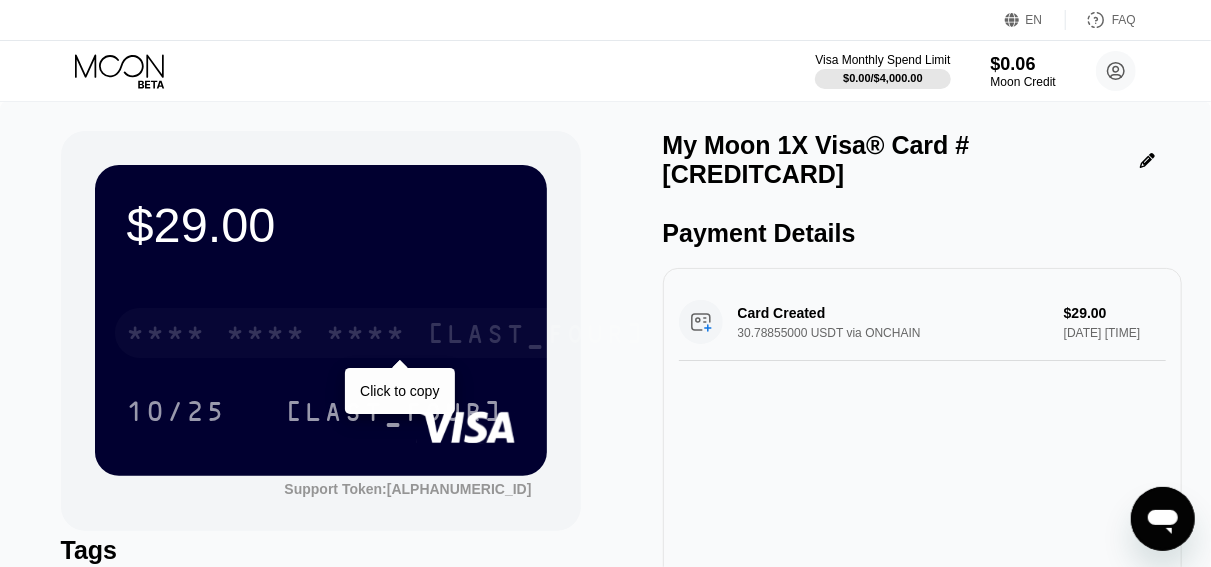 click on "* * * * * * * * * * * * [LAST_FOUR]" at bounding box center [387, 333] 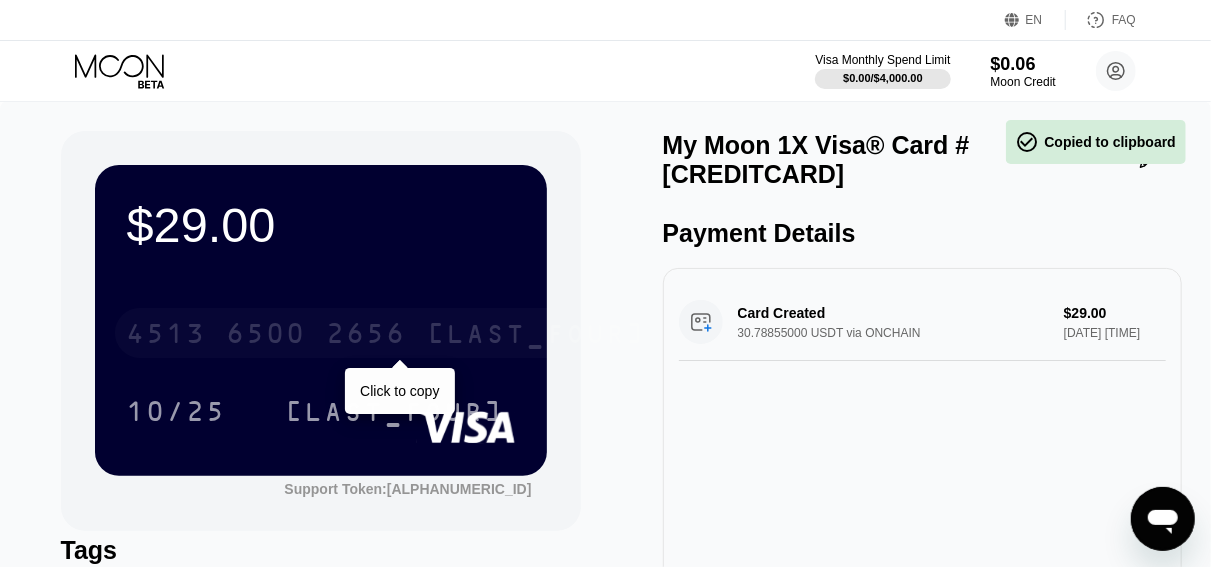 click on "2656" at bounding box center (367, 336) 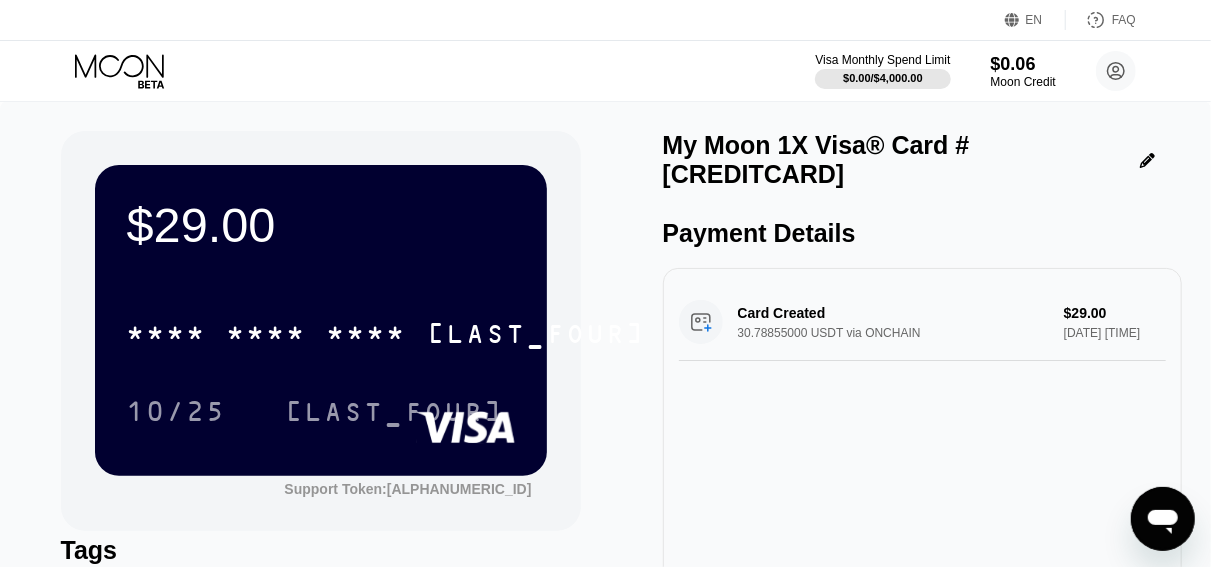 click 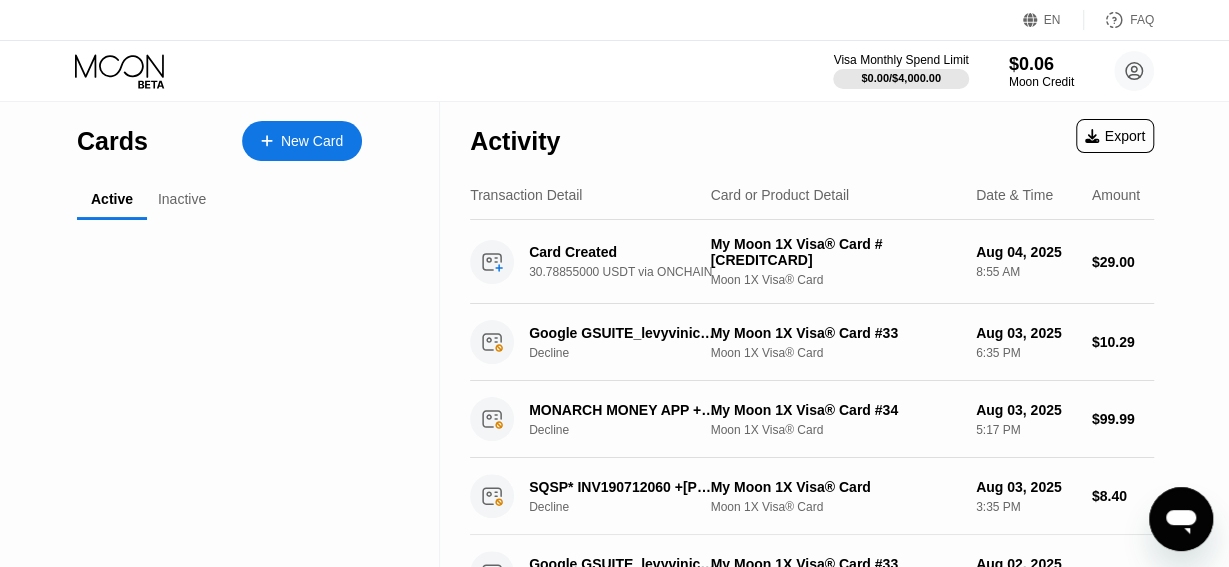 click 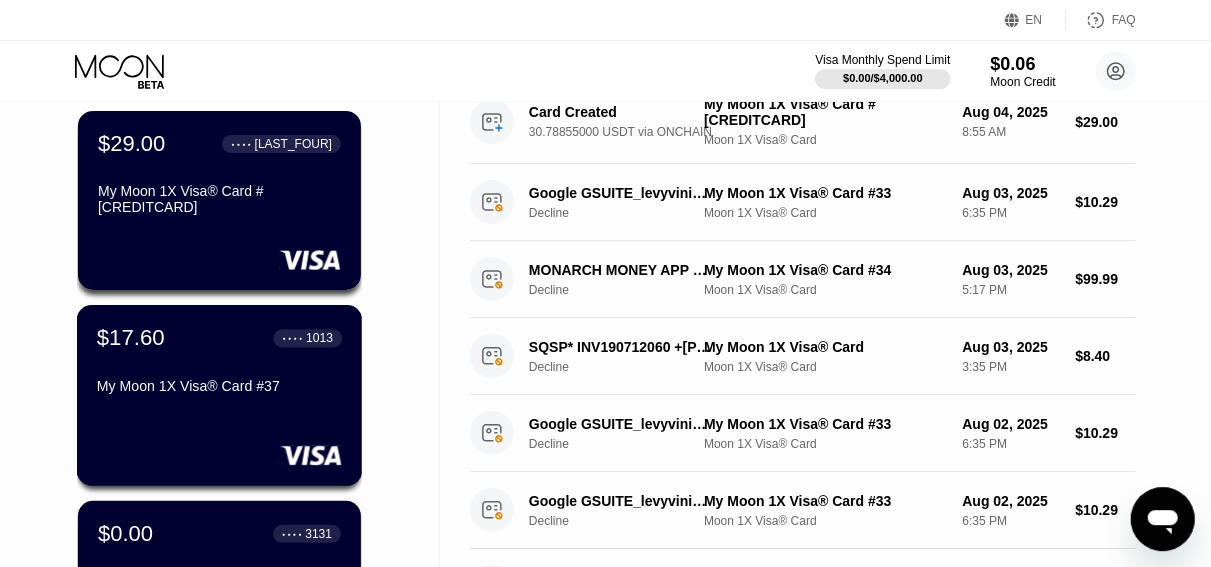 scroll, scrollTop: 144, scrollLeft: 0, axis: vertical 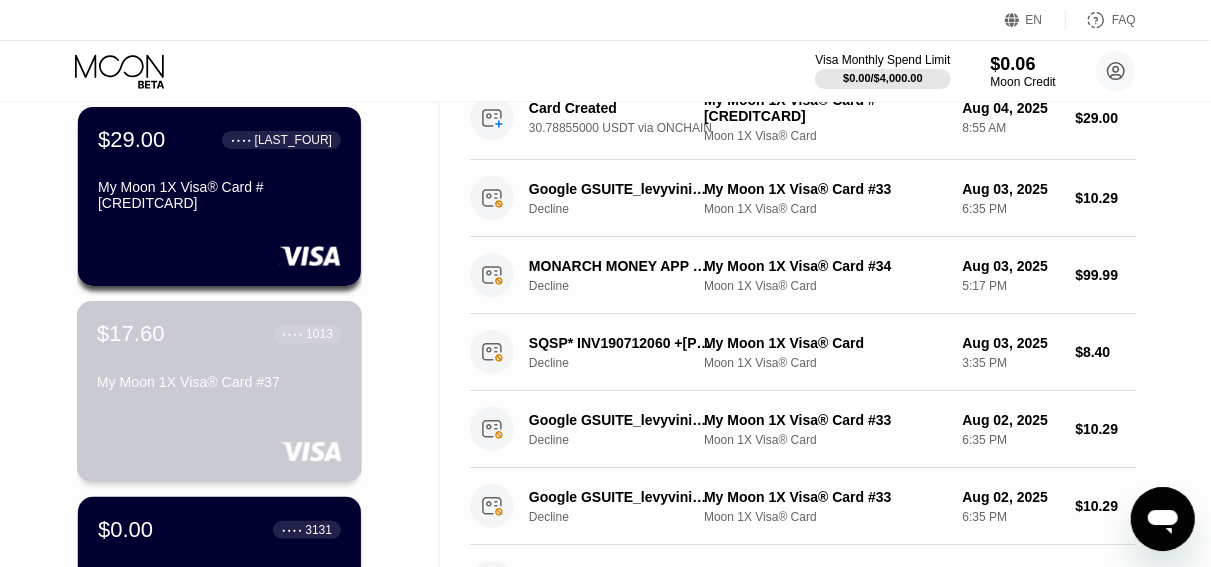 click on "$17.60" at bounding box center (131, 334) 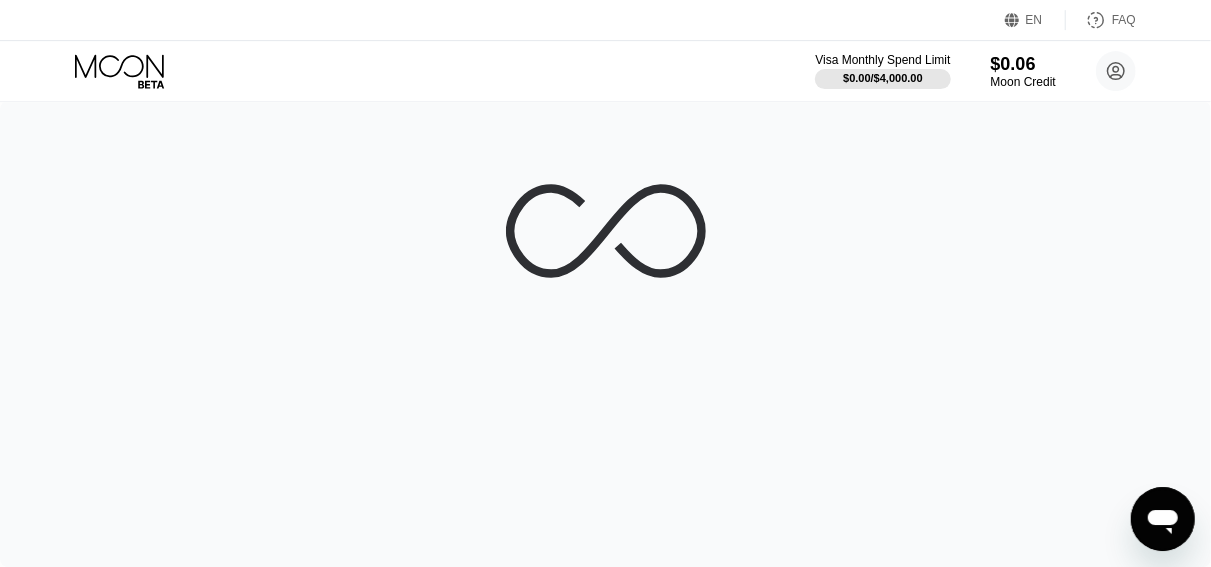 scroll, scrollTop: 0, scrollLeft: 0, axis: both 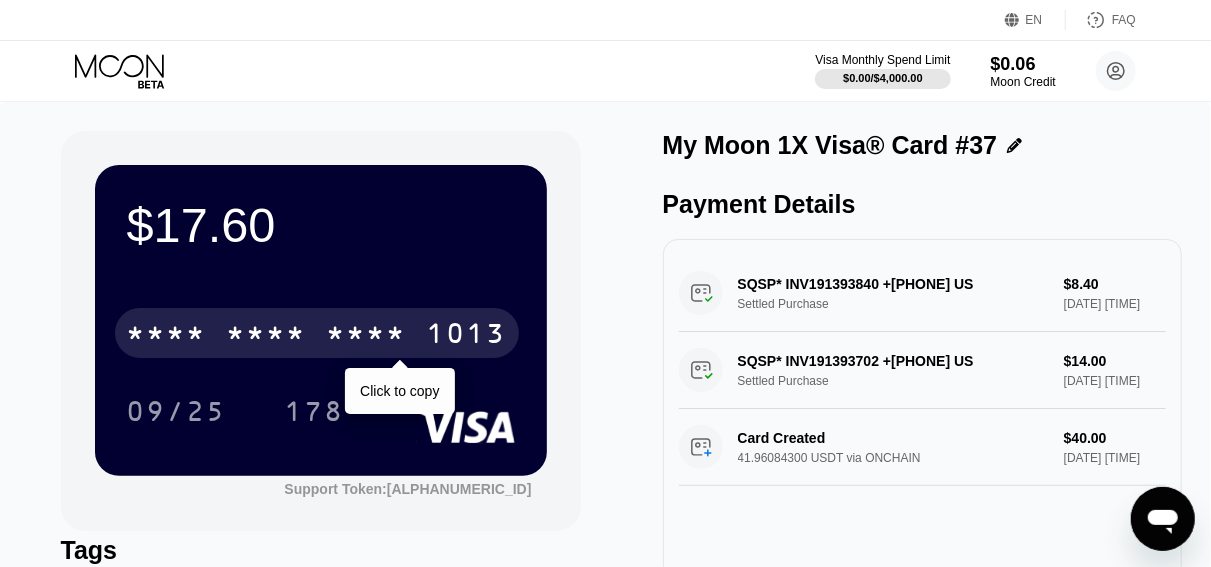 click on "* * * * * * * * * * * * [LAST_FOUR]" at bounding box center (317, 333) 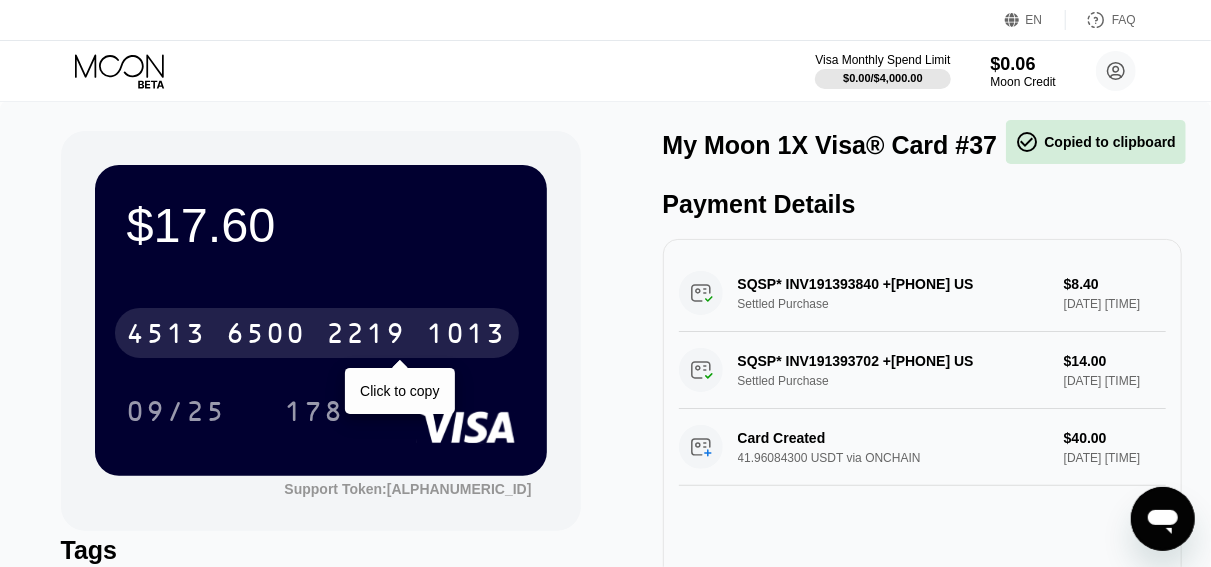 click on "[CREDITCARD]" at bounding box center (317, 333) 